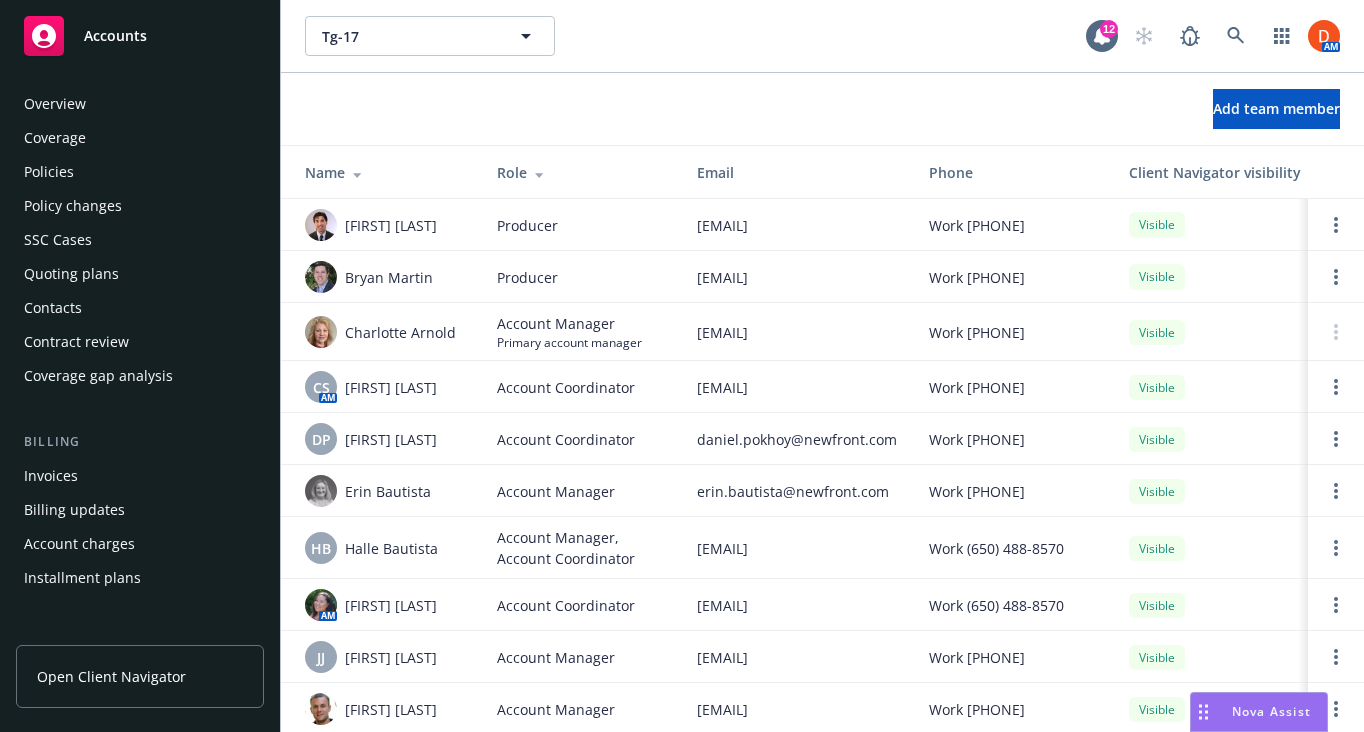 scroll, scrollTop: 0, scrollLeft: 0, axis: both 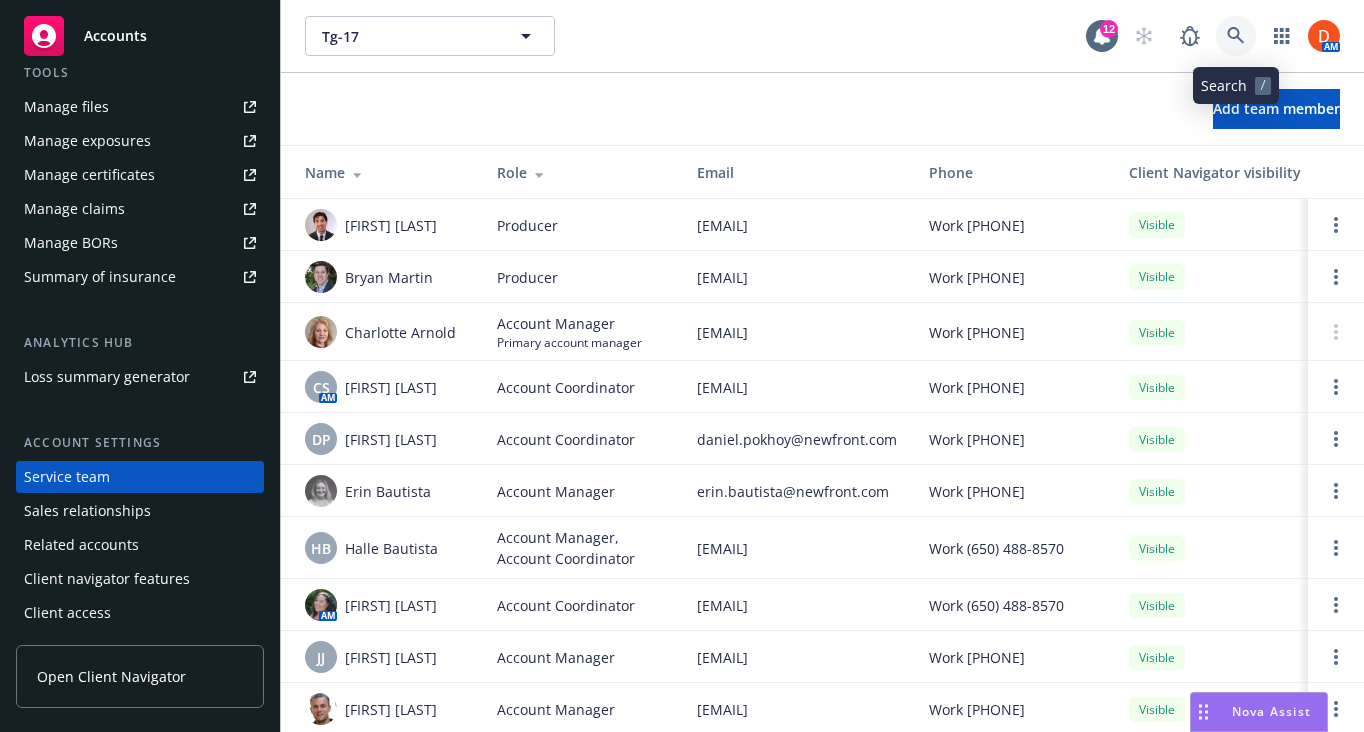 click 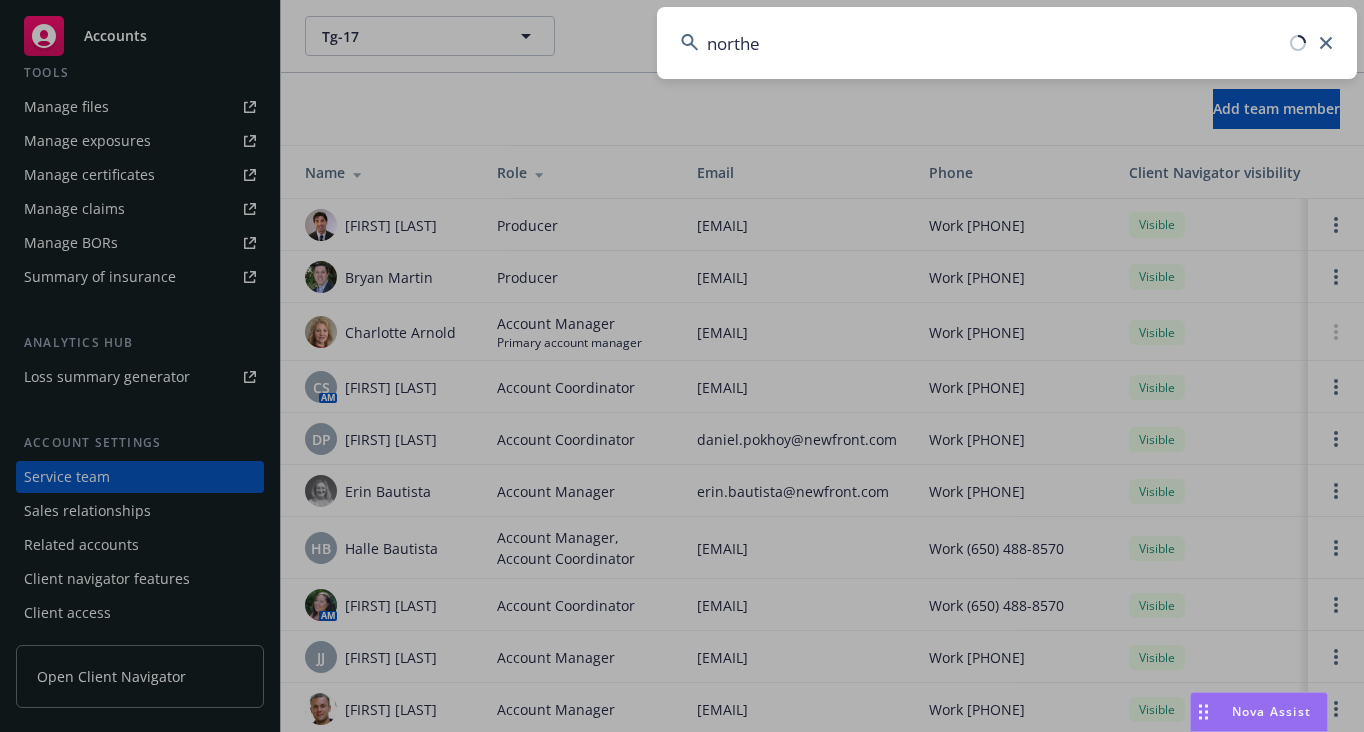 type on "norther" 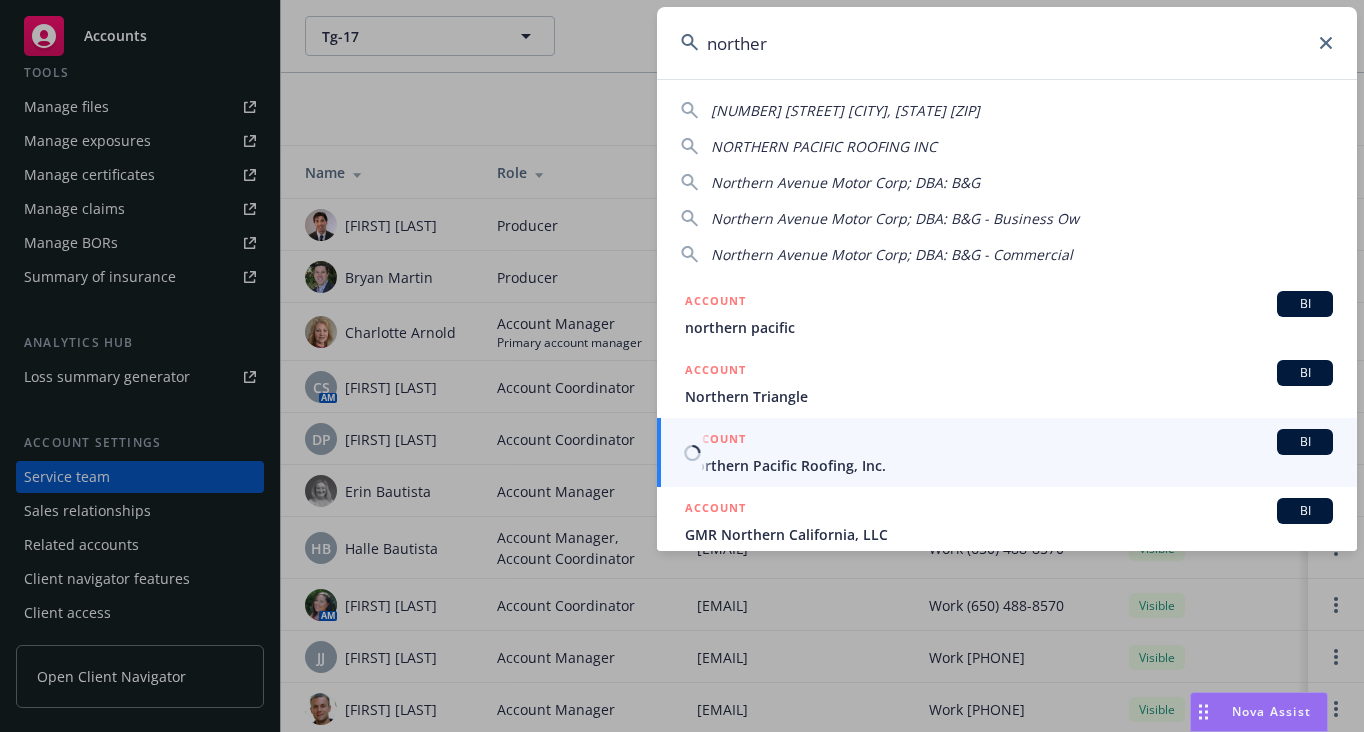 click on "Northern Pacific Roofing, Inc." at bounding box center [1009, 465] 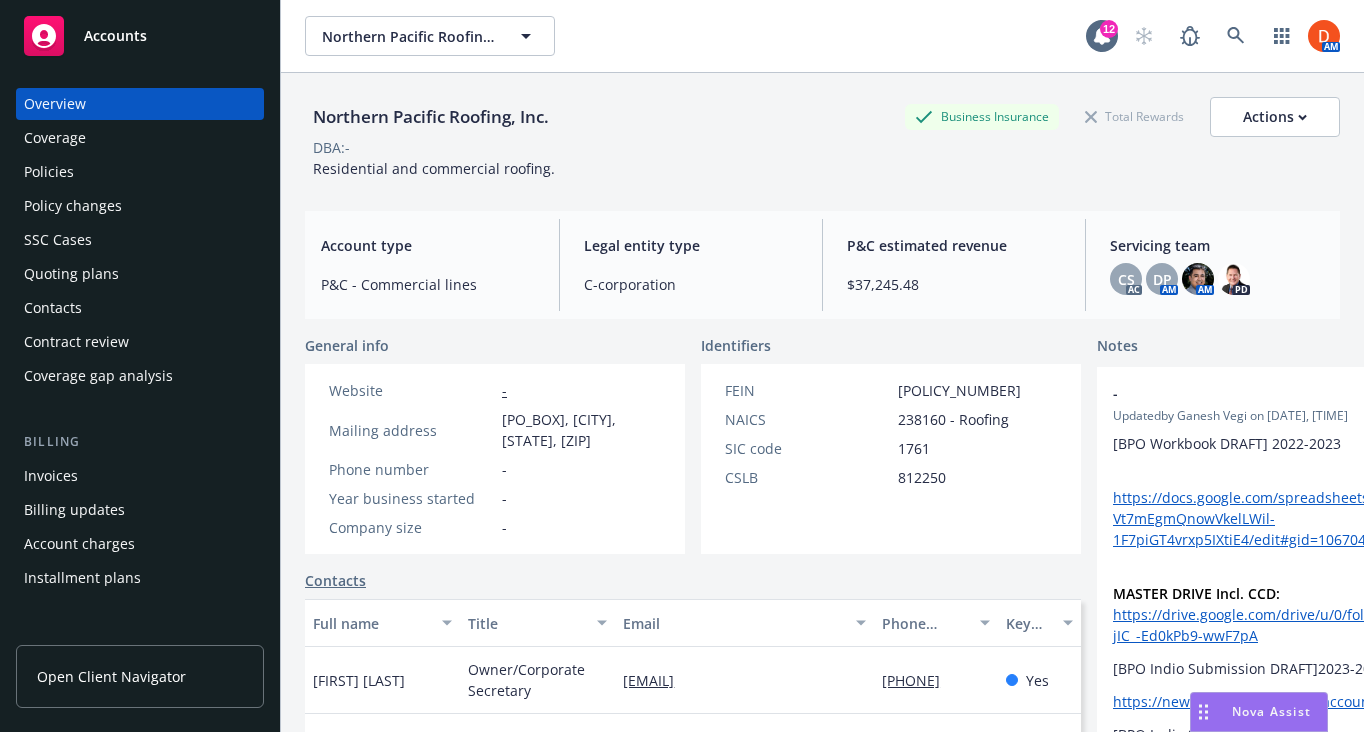 click on "Policies" at bounding box center (140, 172) 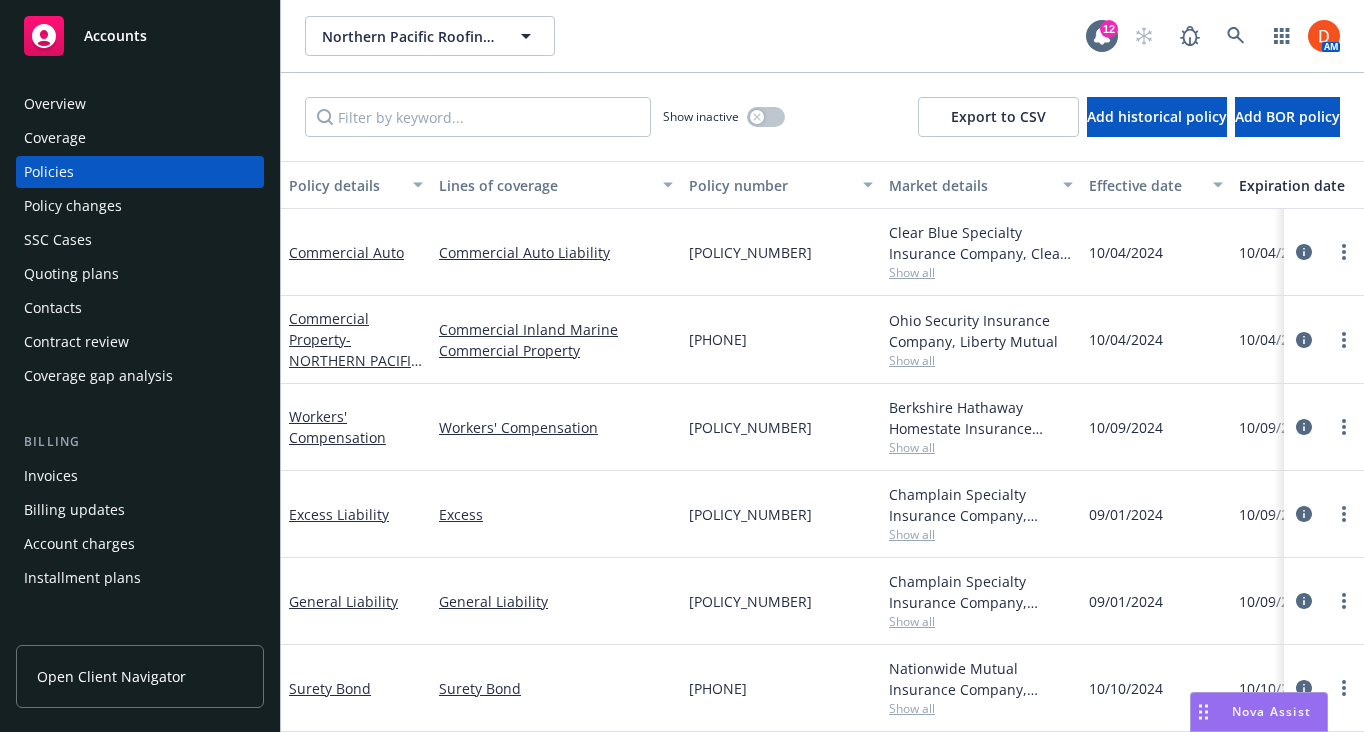 click on "Show all" at bounding box center [981, 621] 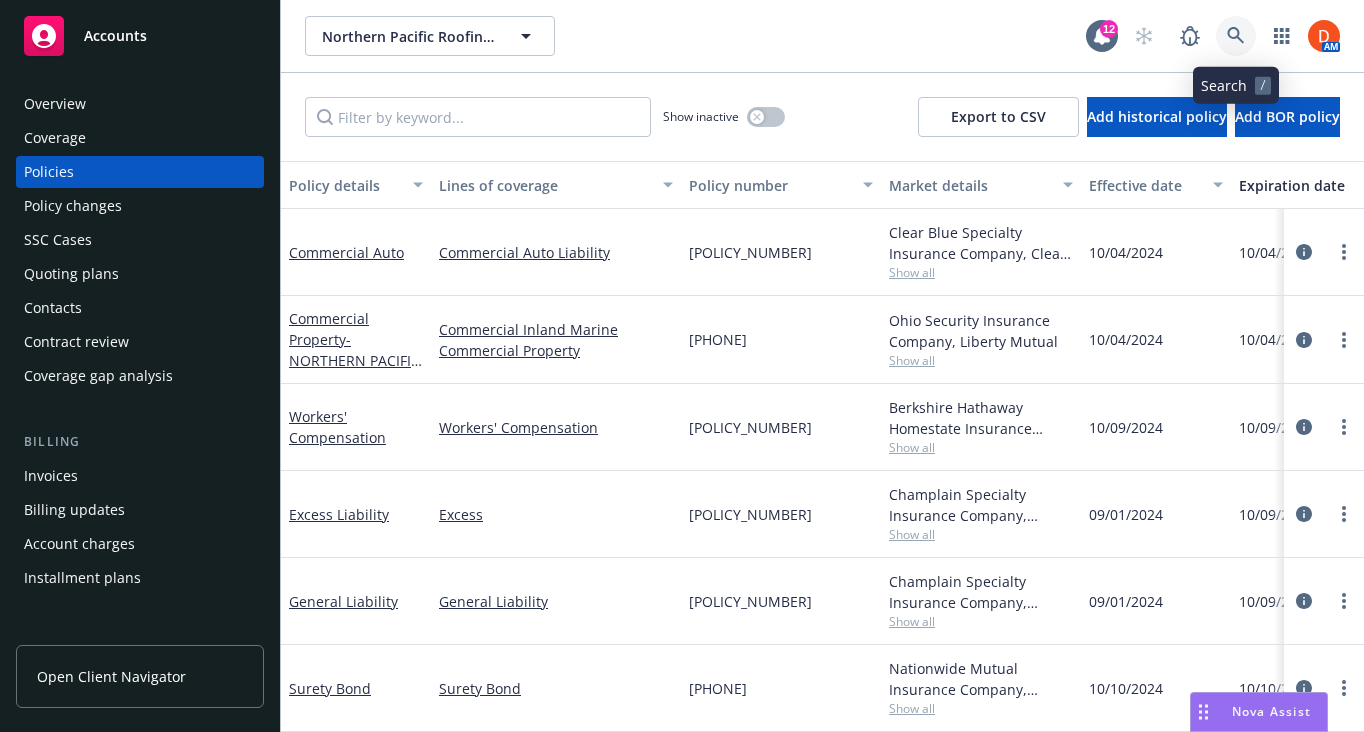 click 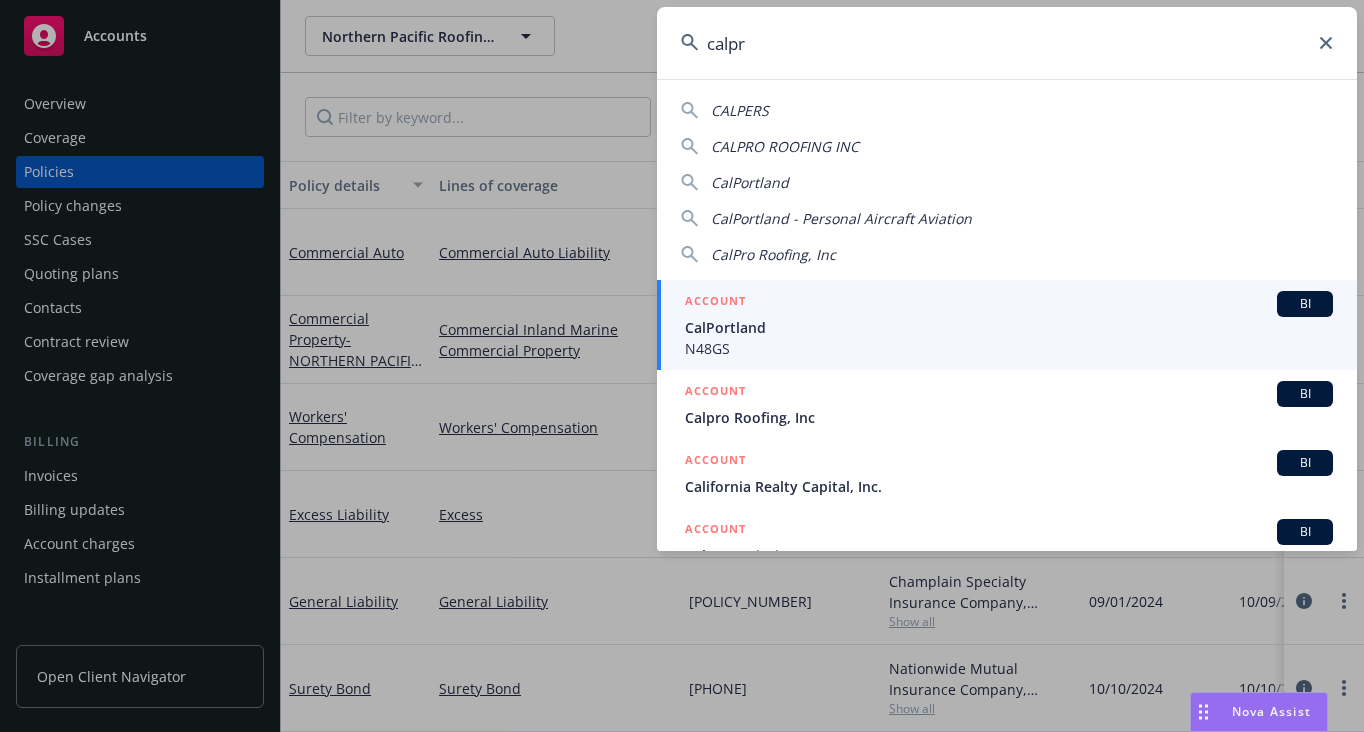 type on "calpro" 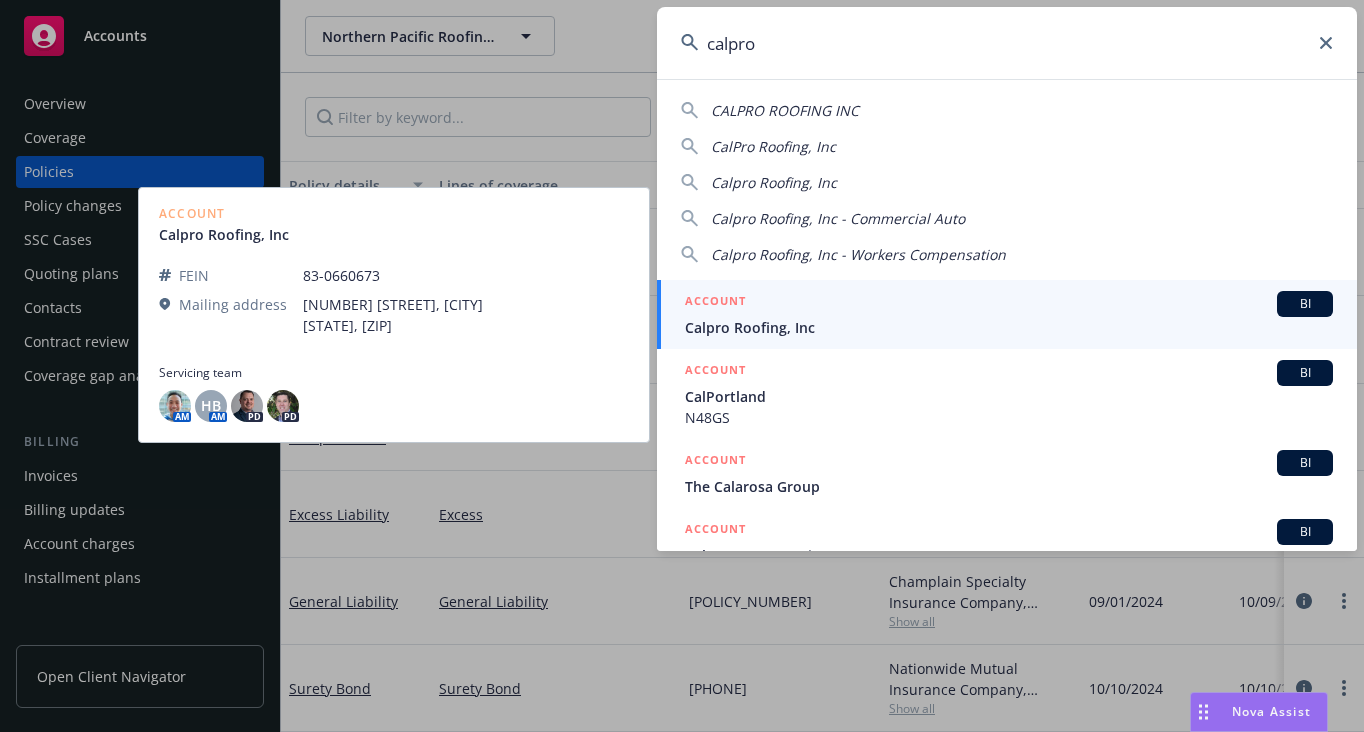 click on "Calpro Roofing, Inc" at bounding box center (1009, 327) 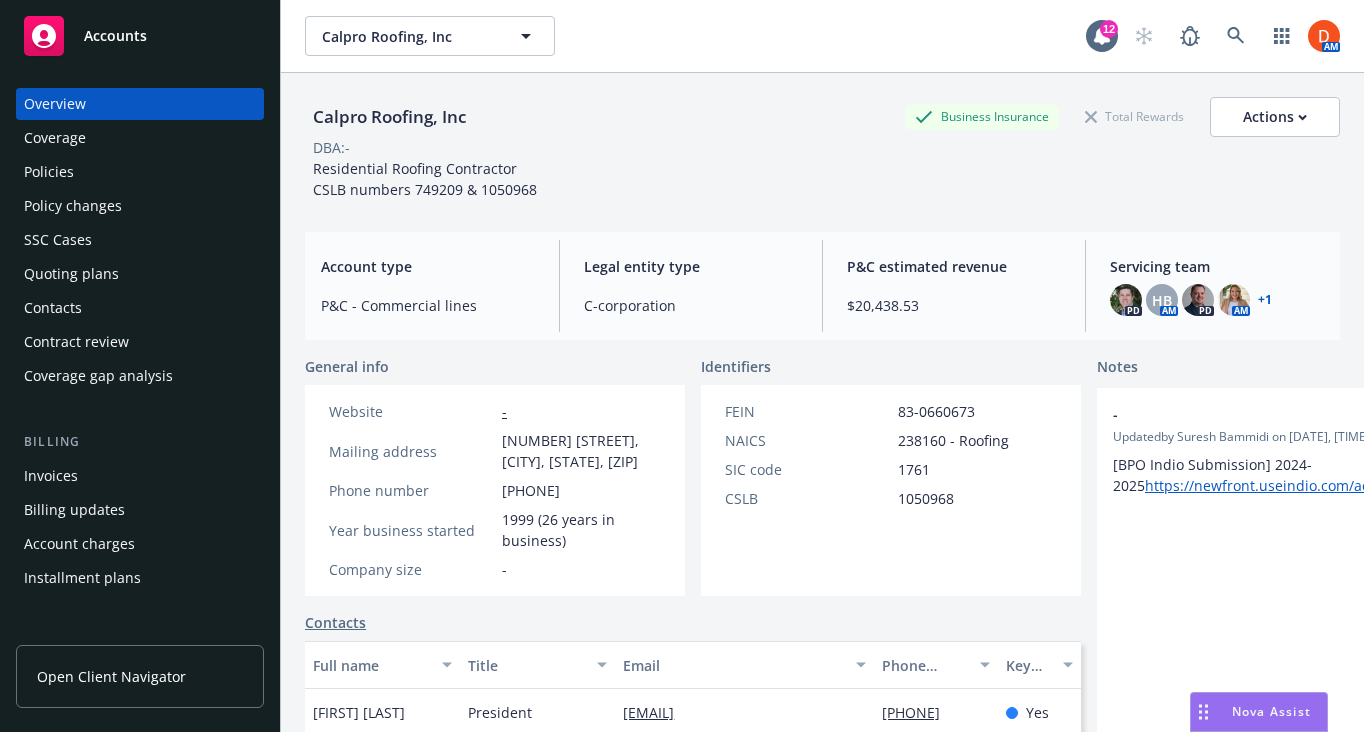click on "Policies" at bounding box center [140, 172] 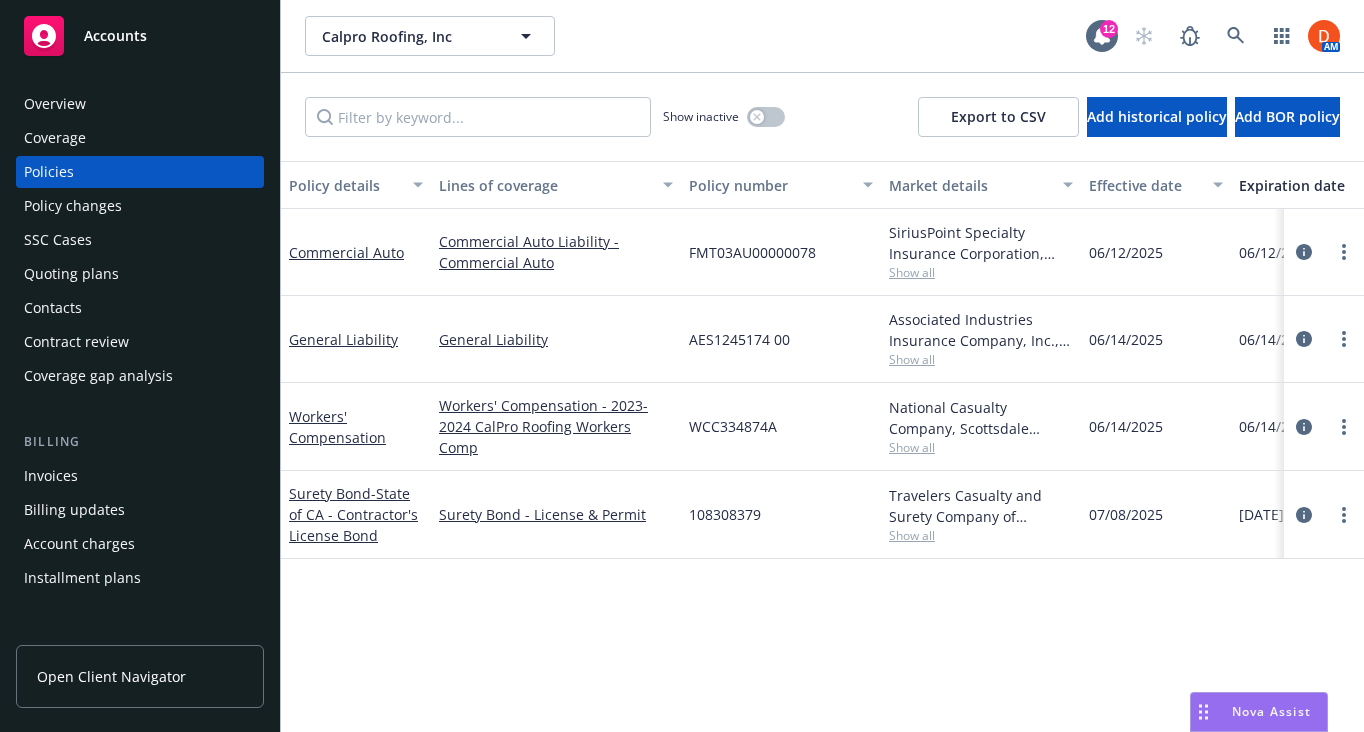 click on "Show all" at bounding box center [981, 359] 